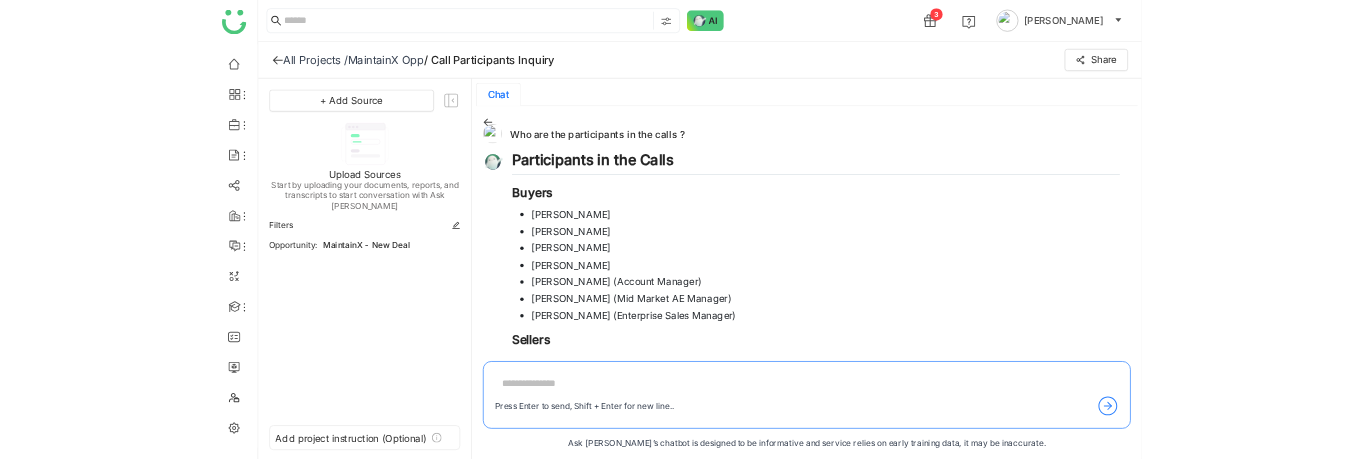 scroll, scrollTop: 0, scrollLeft: 0, axis: both 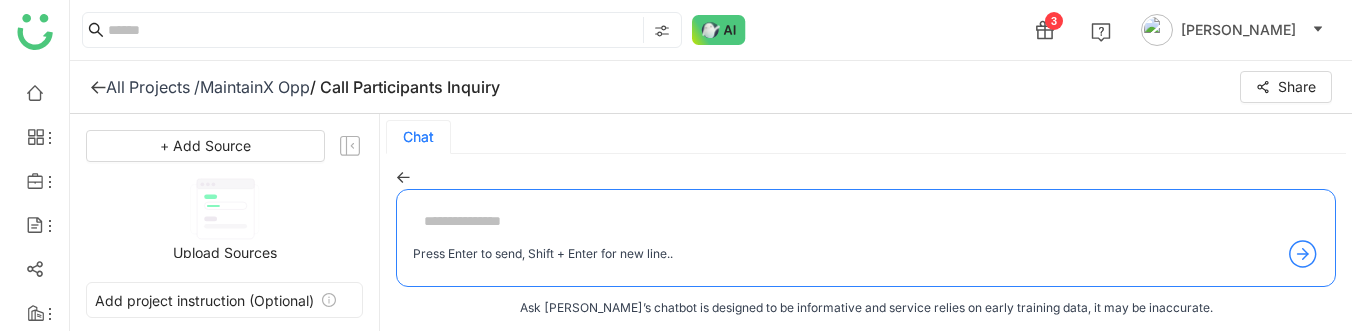 click at bounding box center [866, 222] 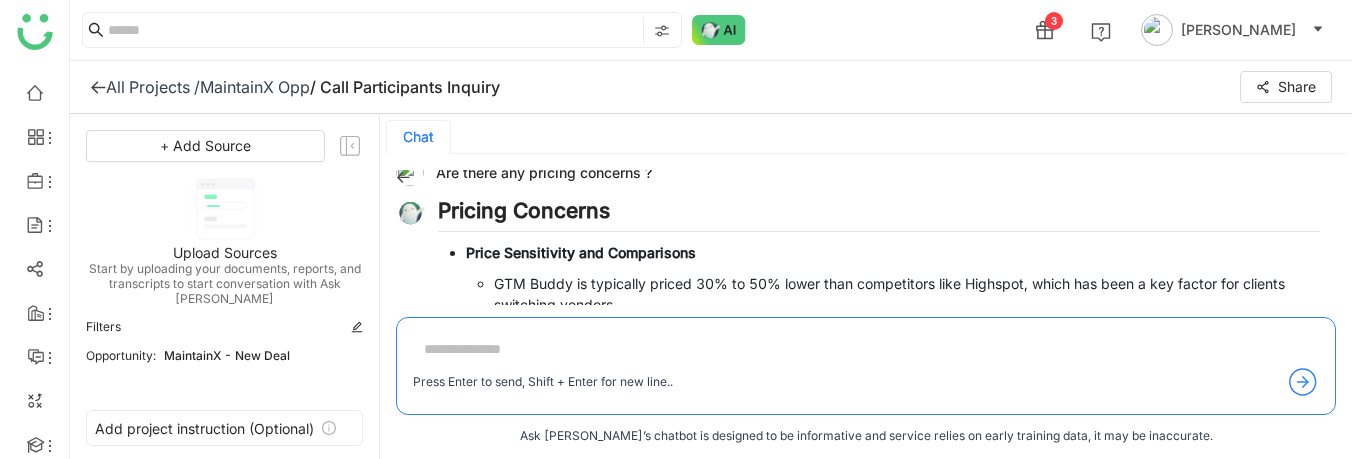 scroll, scrollTop: 2700, scrollLeft: 0, axis: vertical 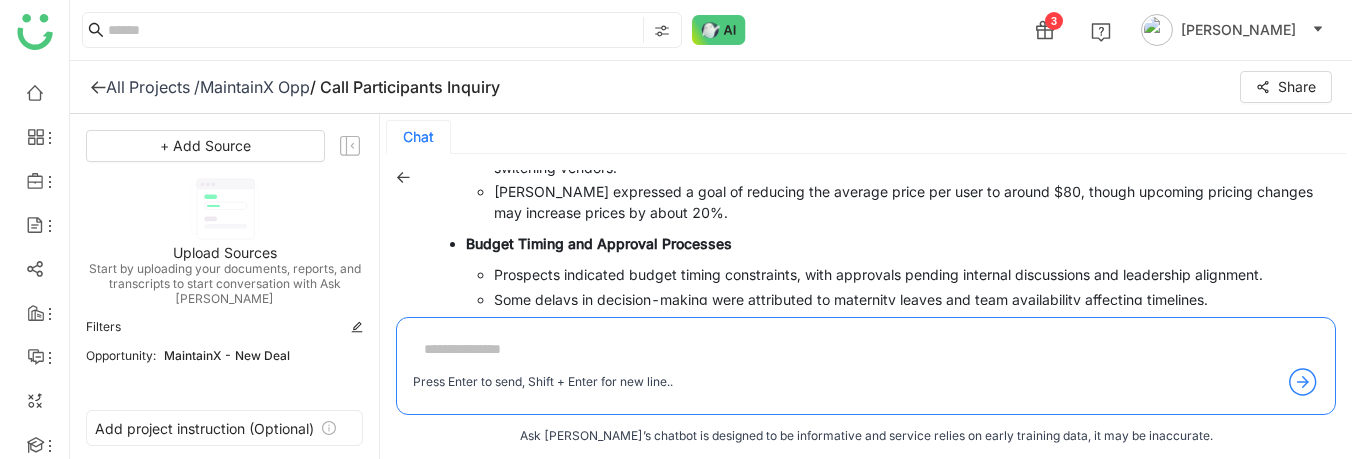 click at bounding box center (866, 350) 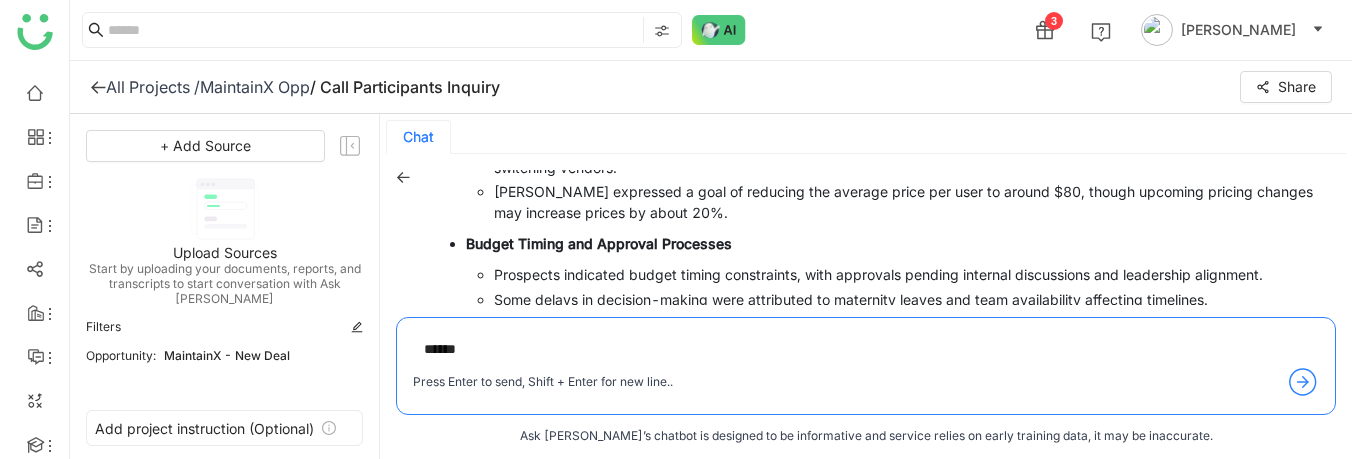 type on "*******" 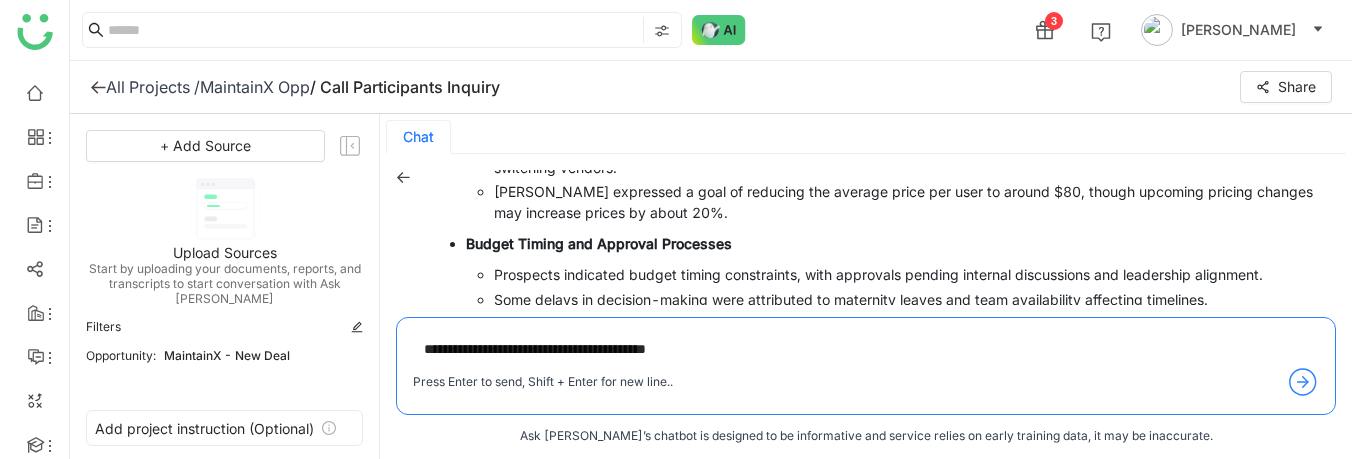 type on "**********" 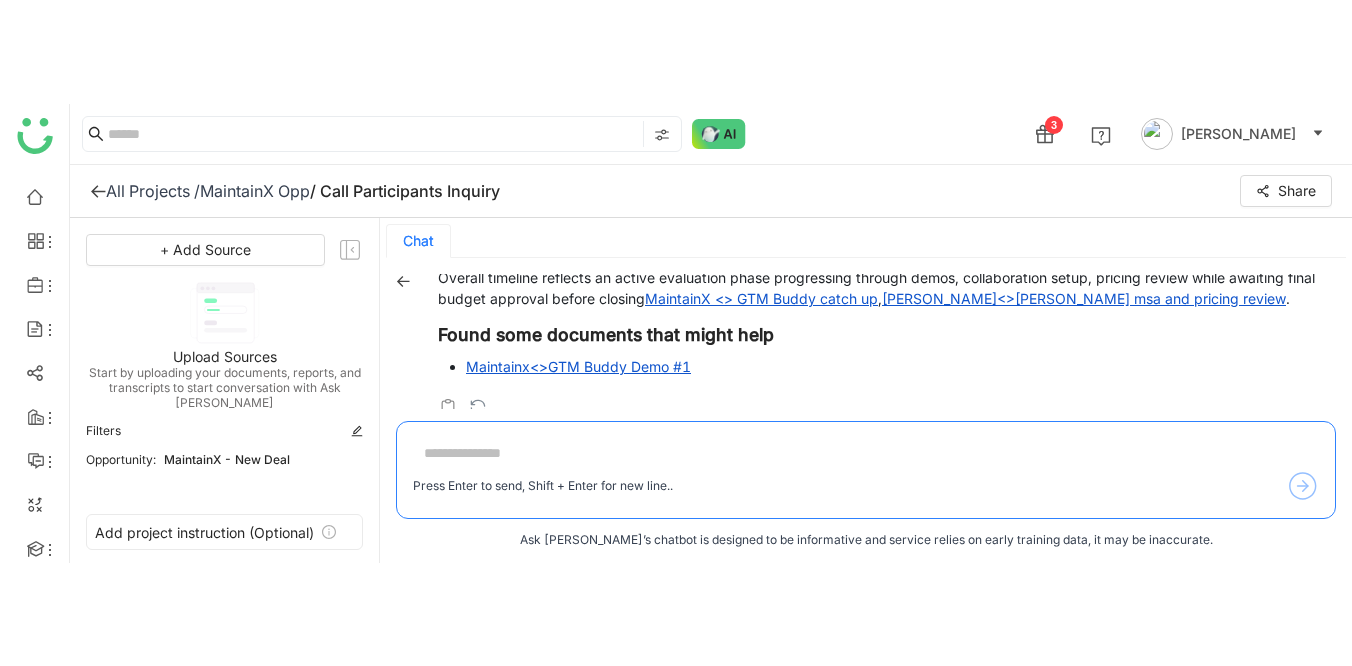 scroll, scrollTop: 3856, scrollLeft: 0, axis: vertical 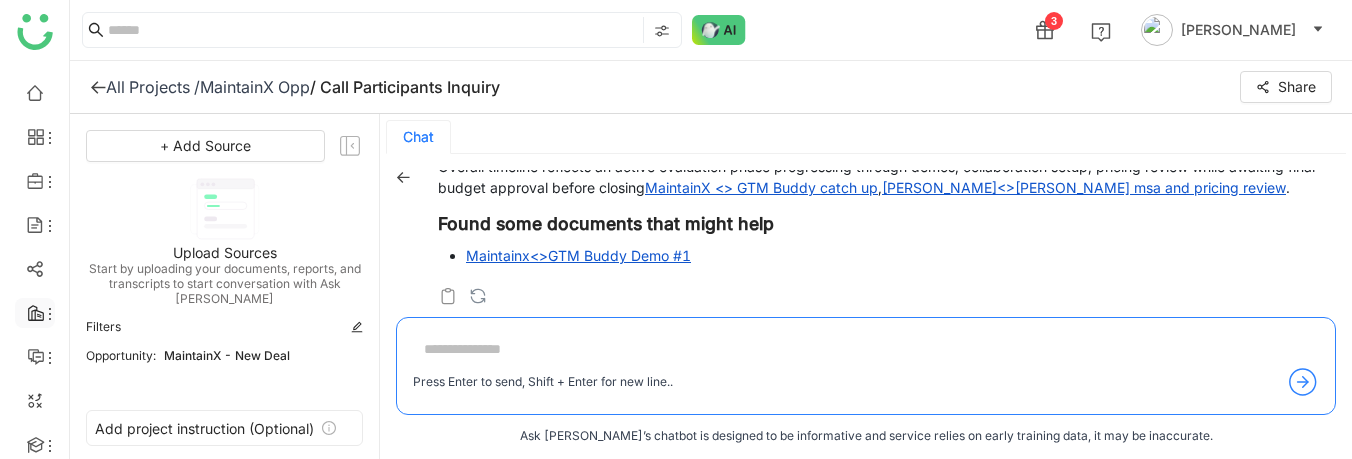 click 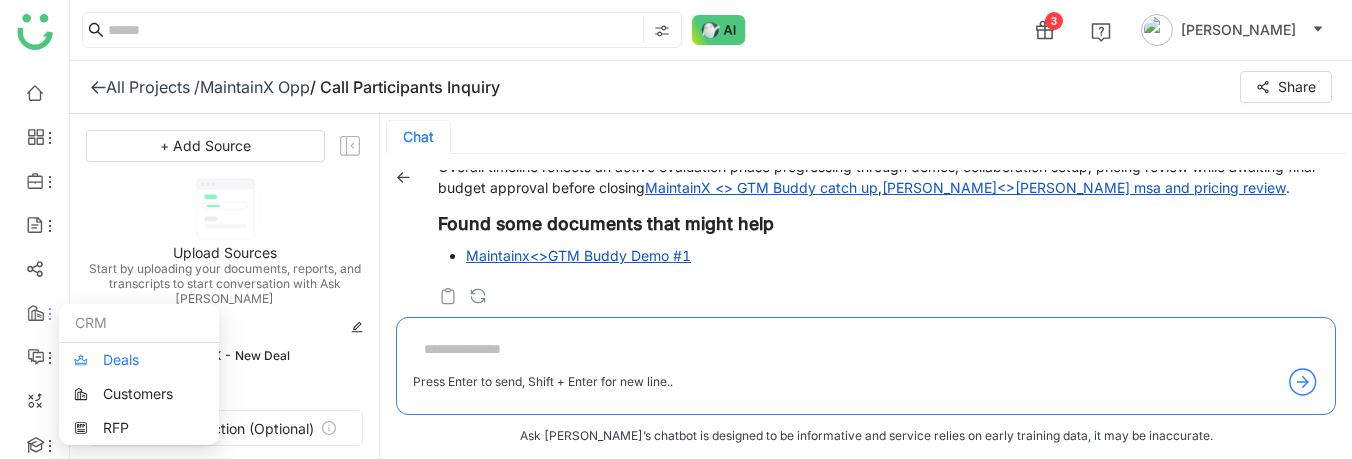 click on "Deals" at bounding box center [139, 360] 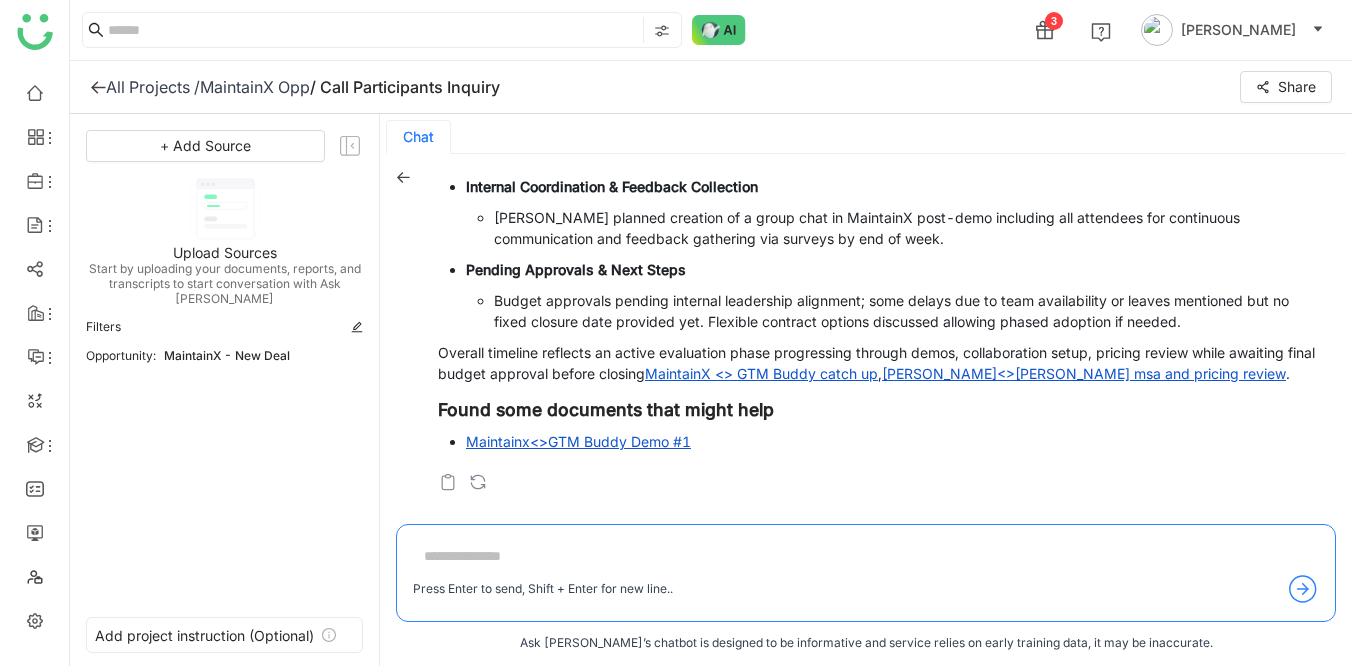 scroll, scrollTop: 3649, scrollLeft: 0, axis: vertical 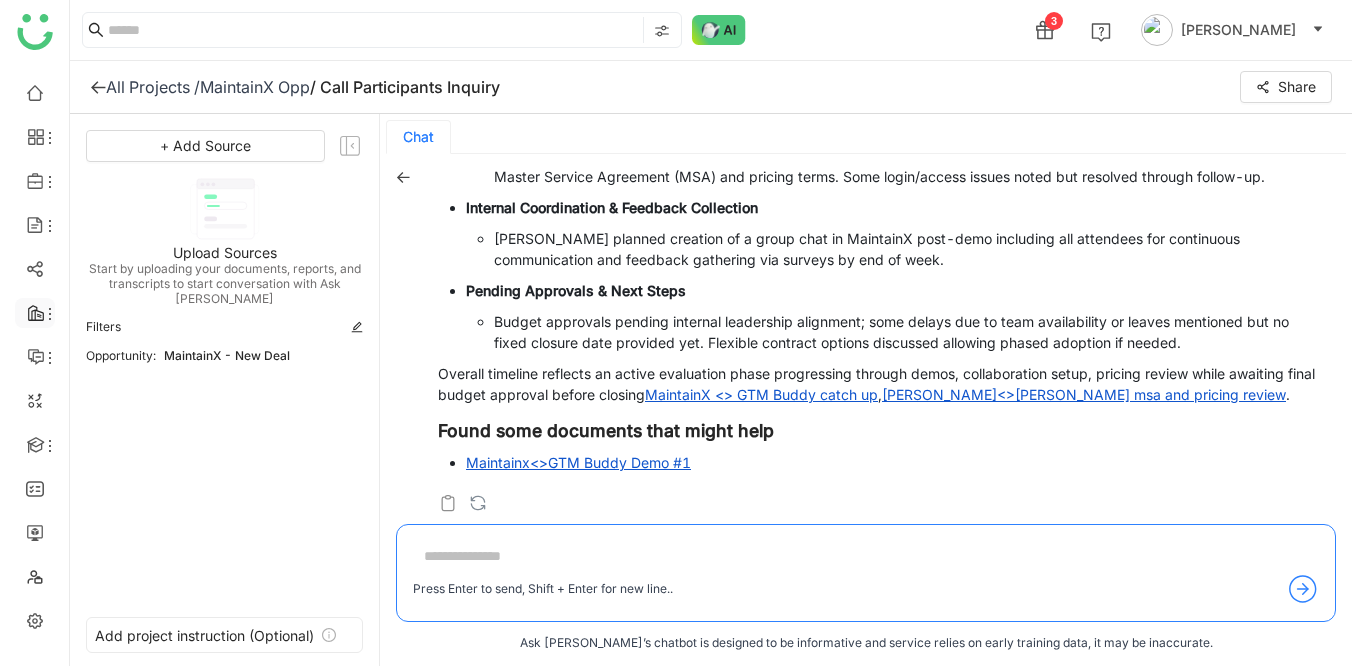 click at bounding box center [35, 313] 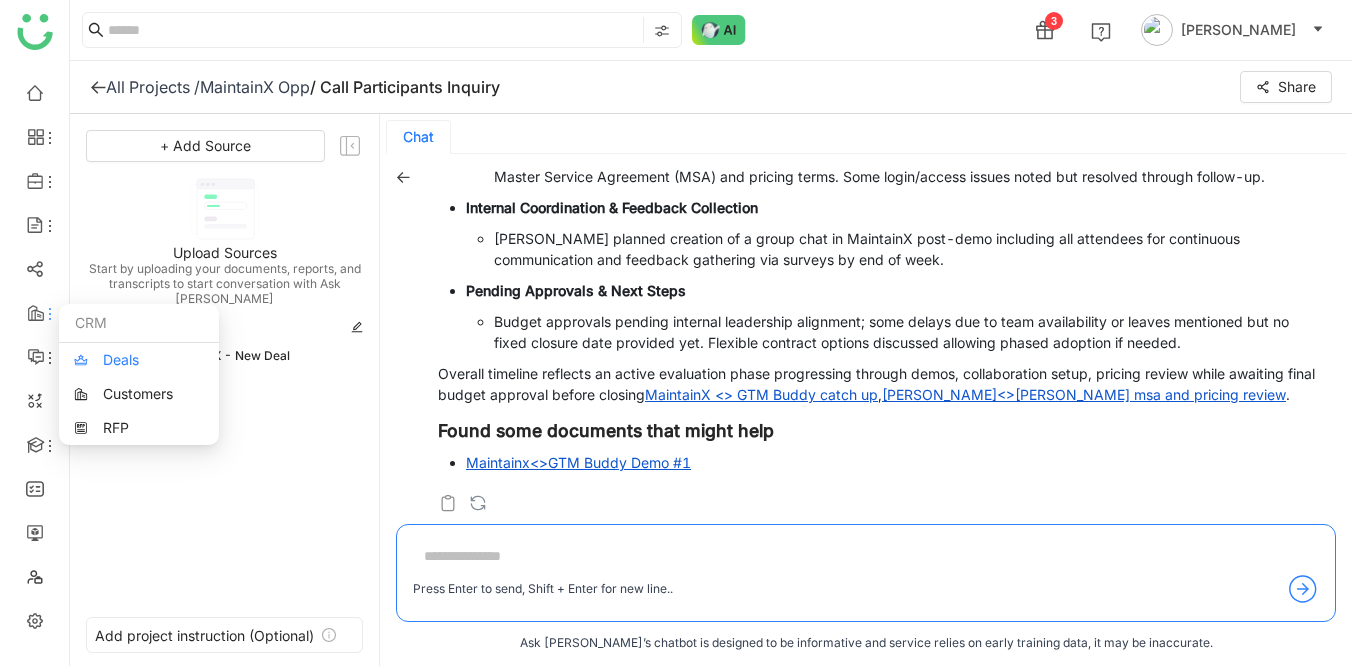 click on "Deals" at bounding box center [139, 360] 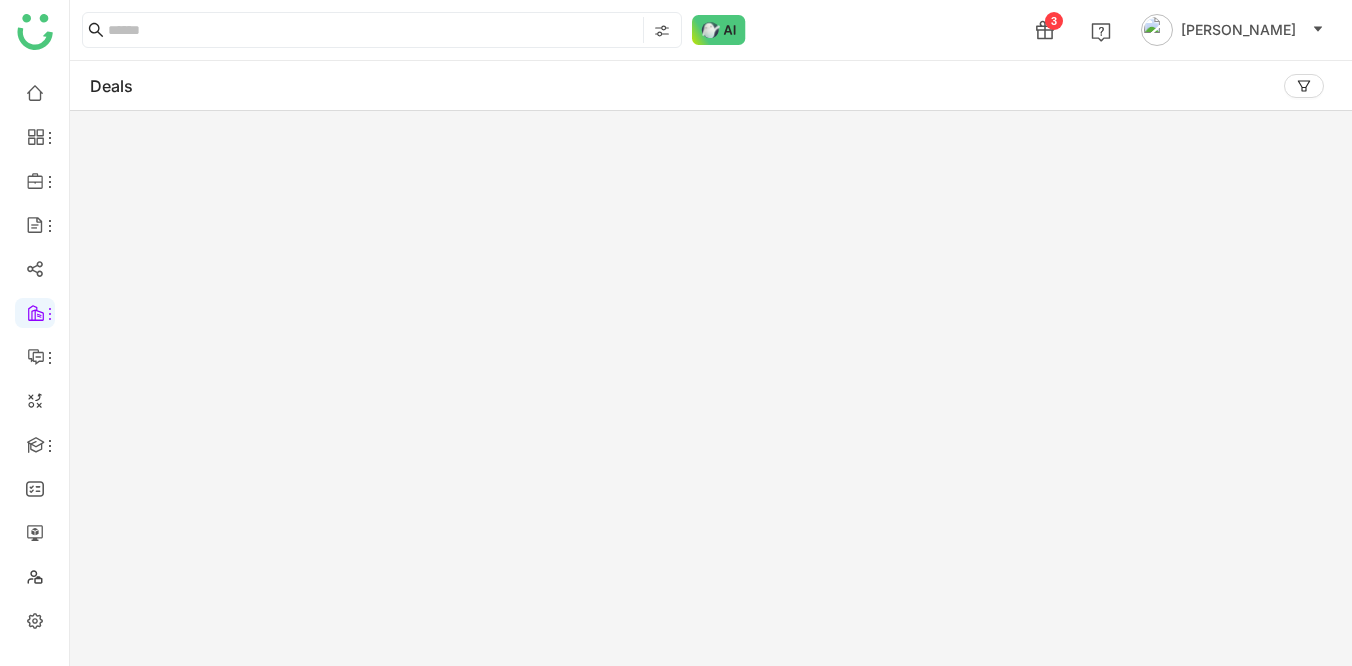 click 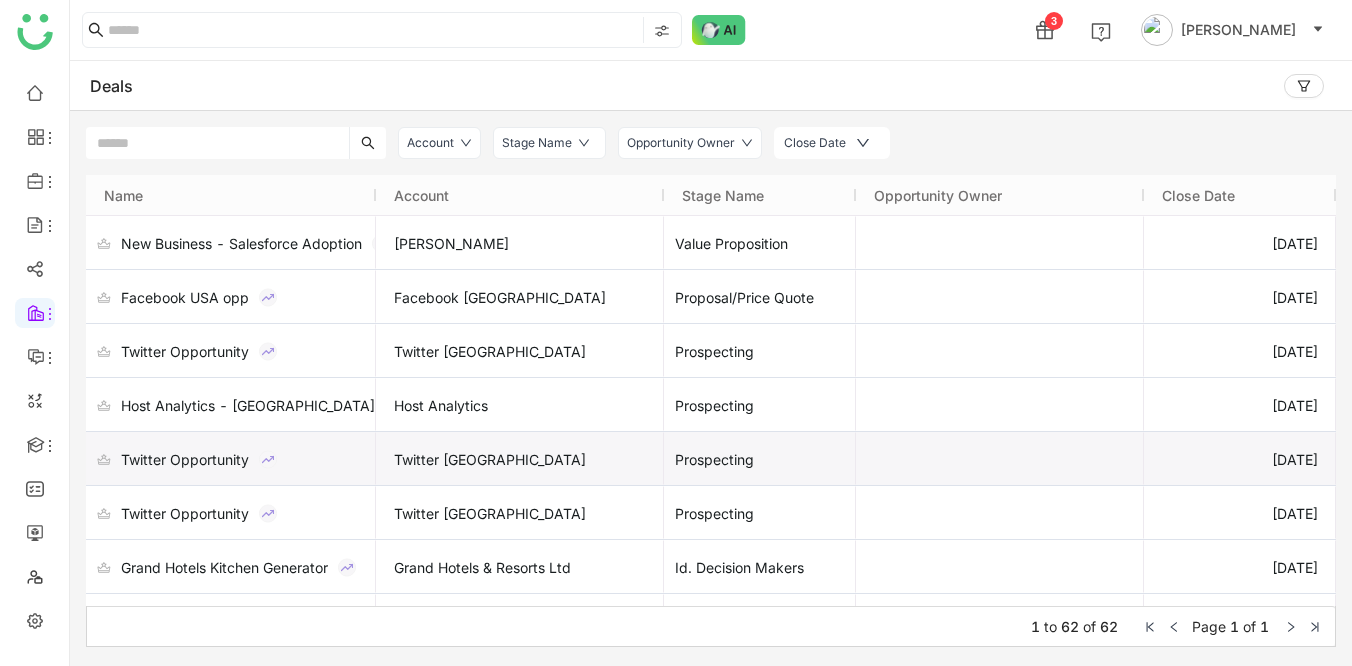 scroll, scrollTop: 123, scrollLeft: 0, axis: vertical 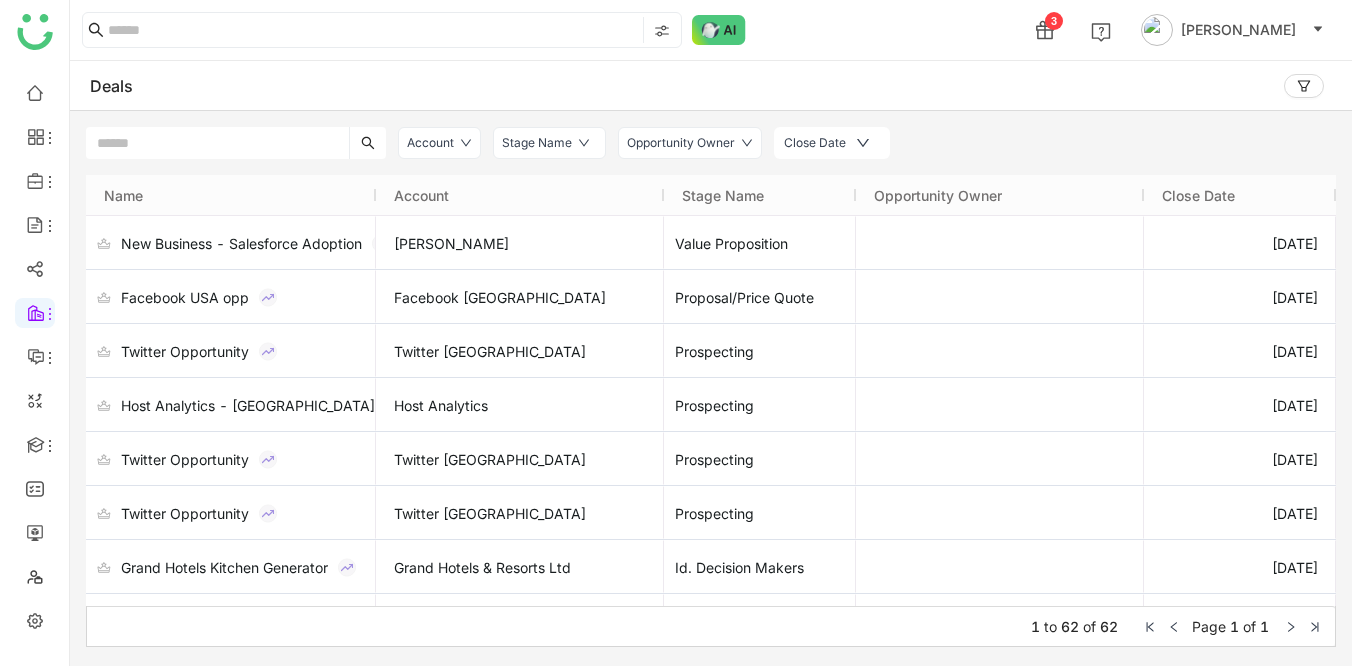 click 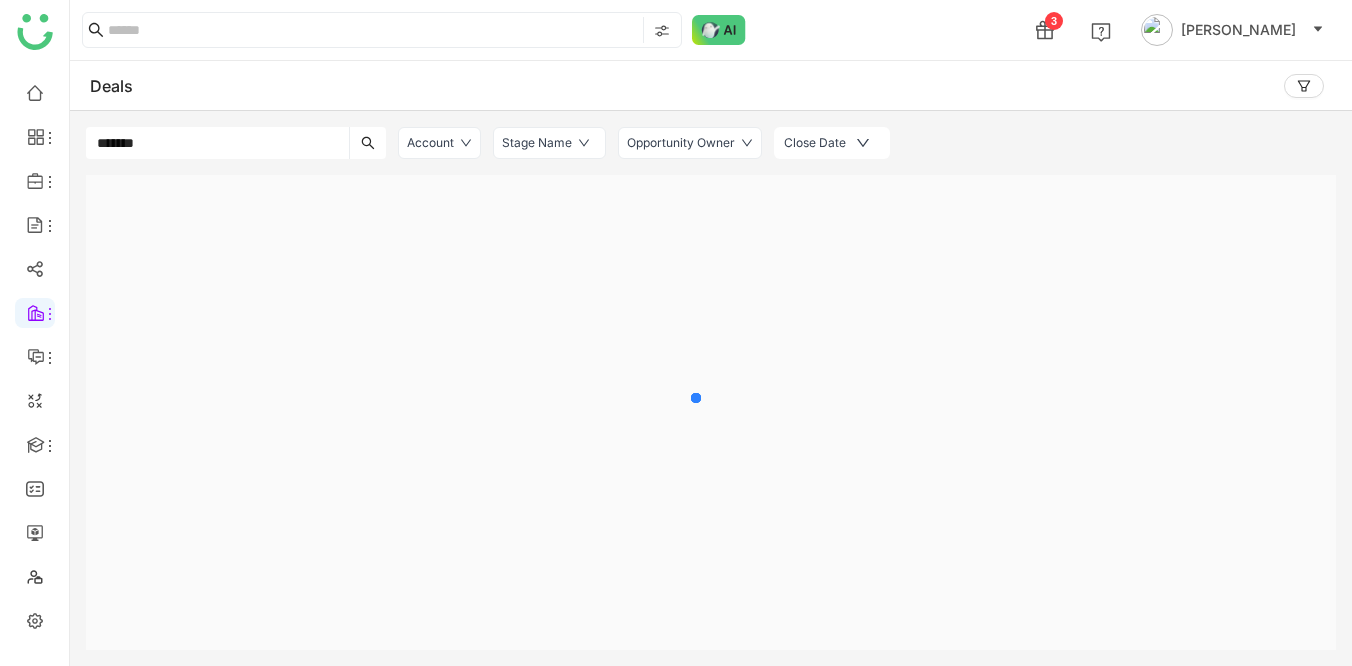 type on "********" 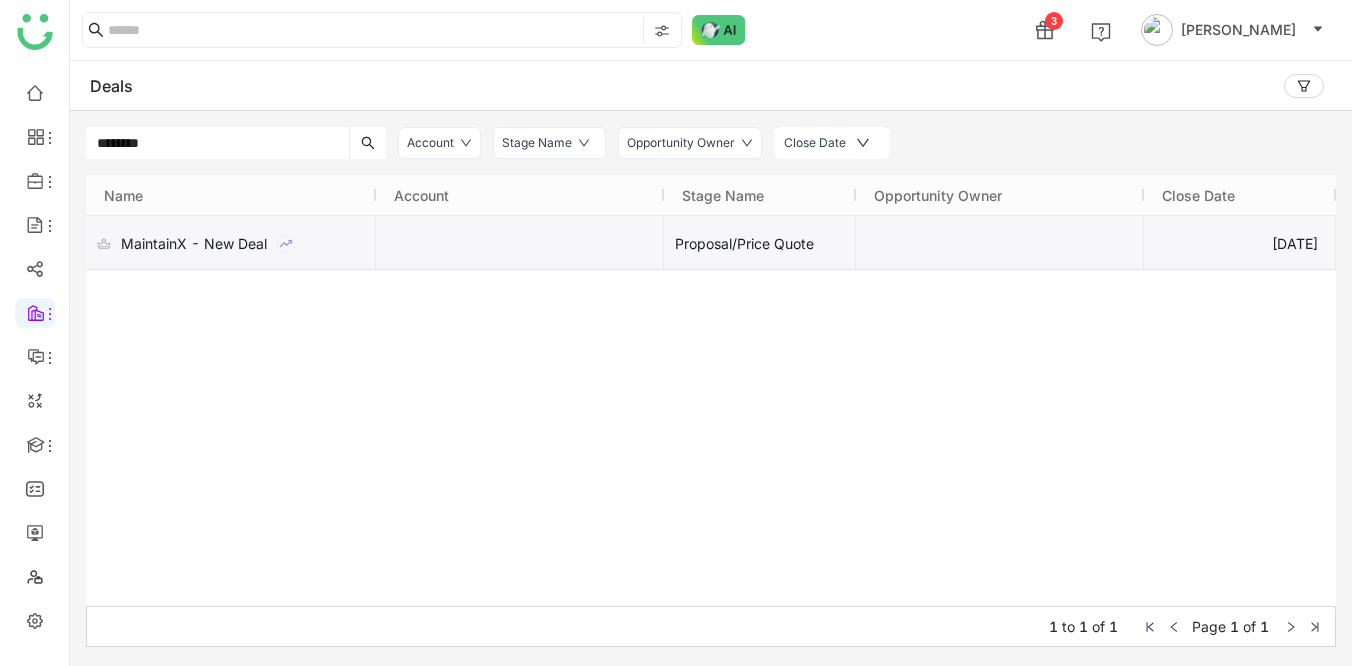 click on "MaintainX - New Deal" at bounding box center [194, 243] 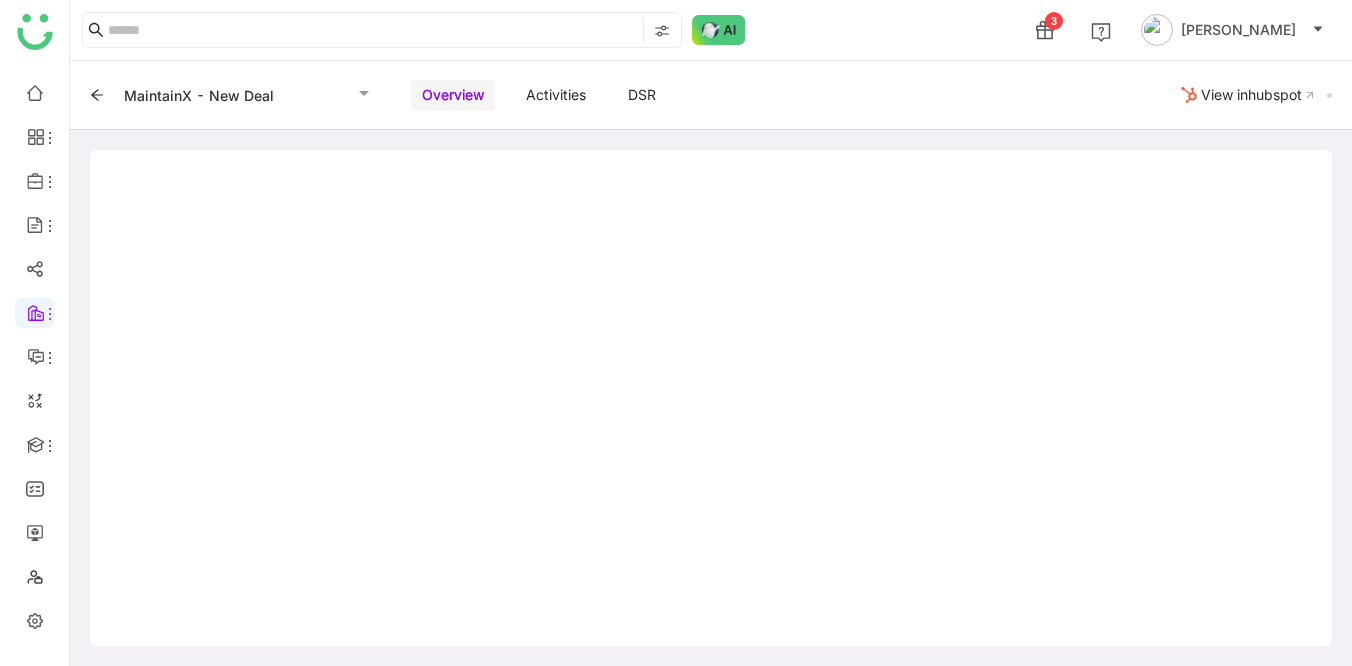 click 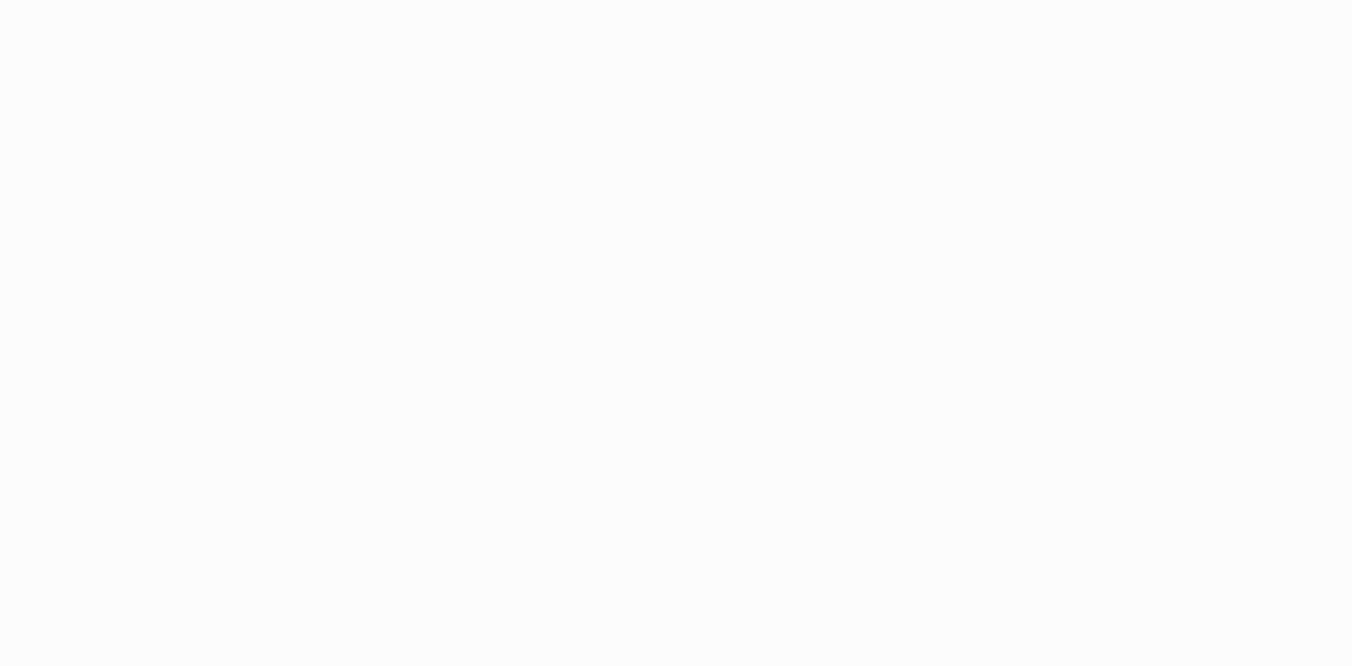 click at bounding box center [676, 333] 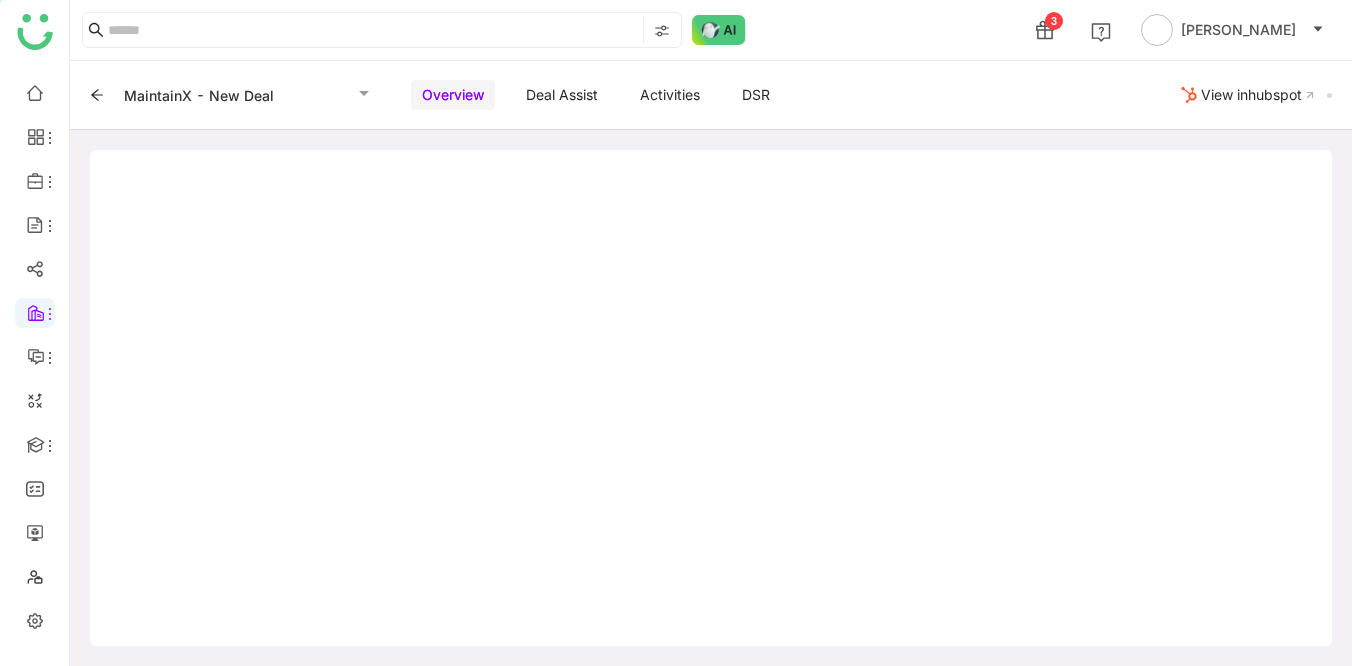 scroll, scrollTop: 0, scrollLeft: 0, axis: both 